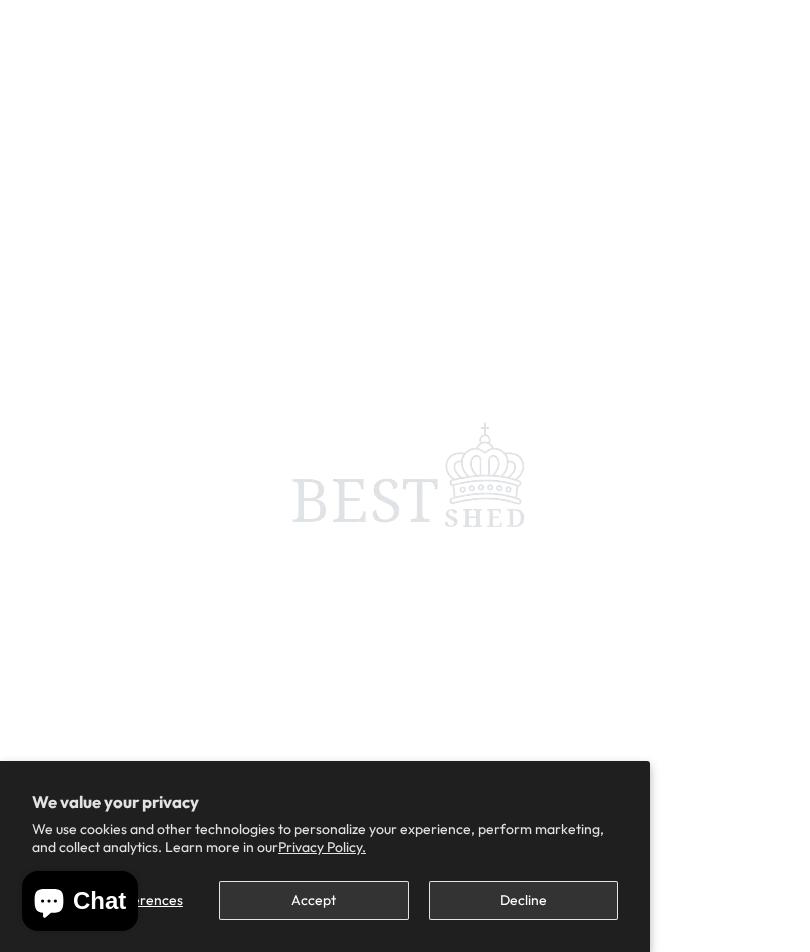 scroll, scrollTop: 0, scrollLeft: 0, axis: both 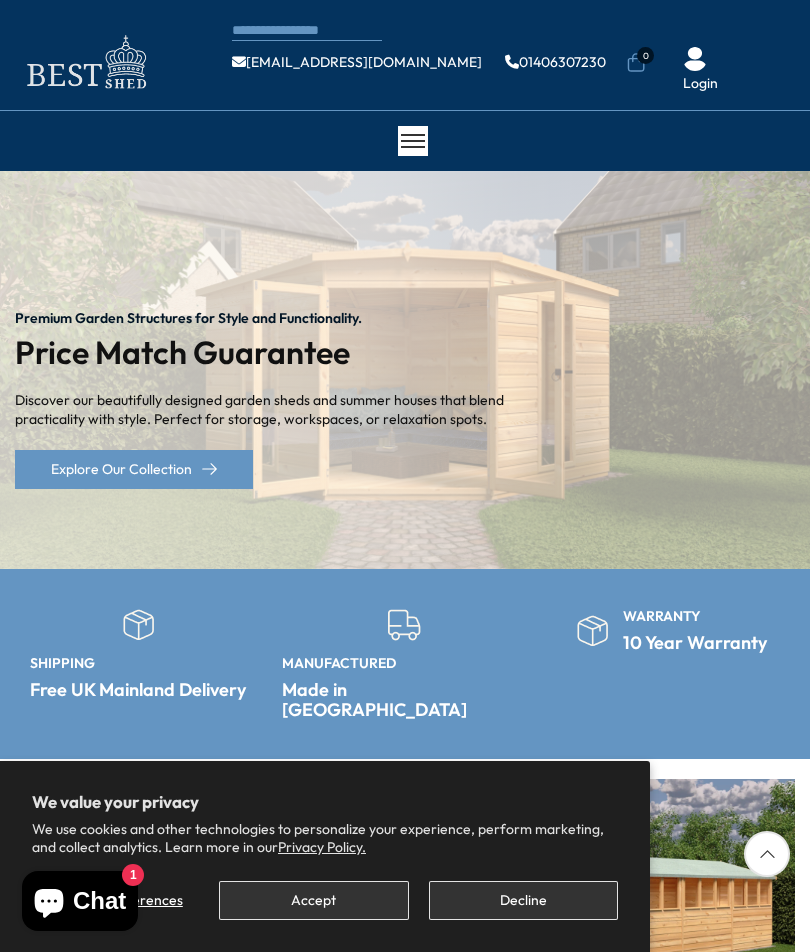 click on "Decline" at bounding box center (523, 900) 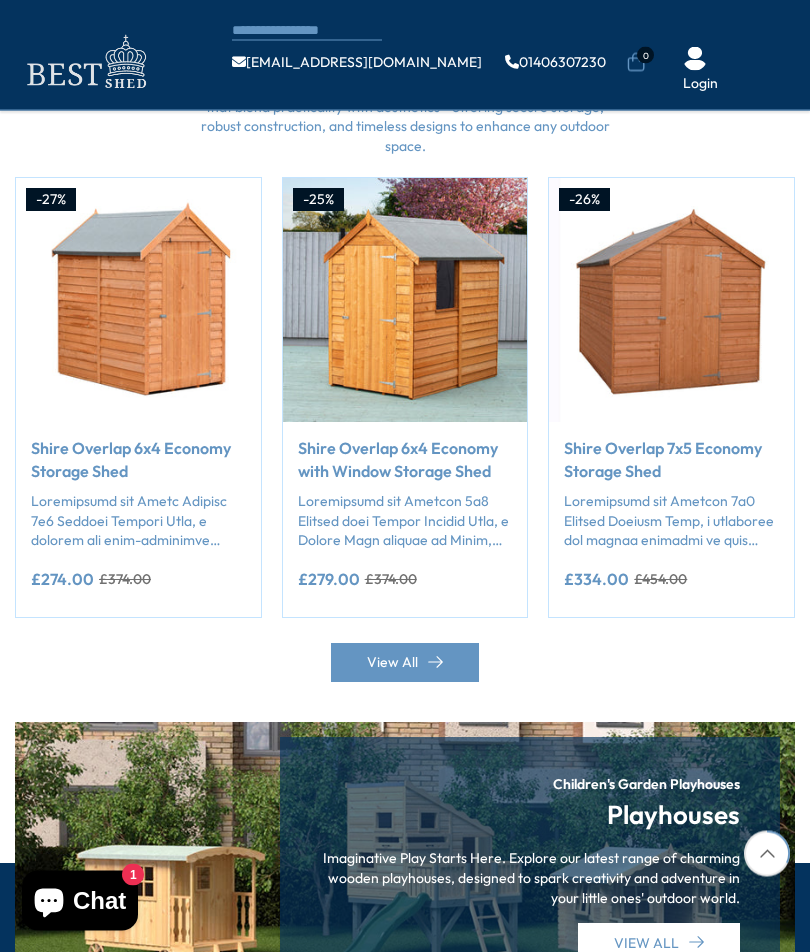scroll, scrollTop: 1567, scrollLeft: 0, axis: vertical 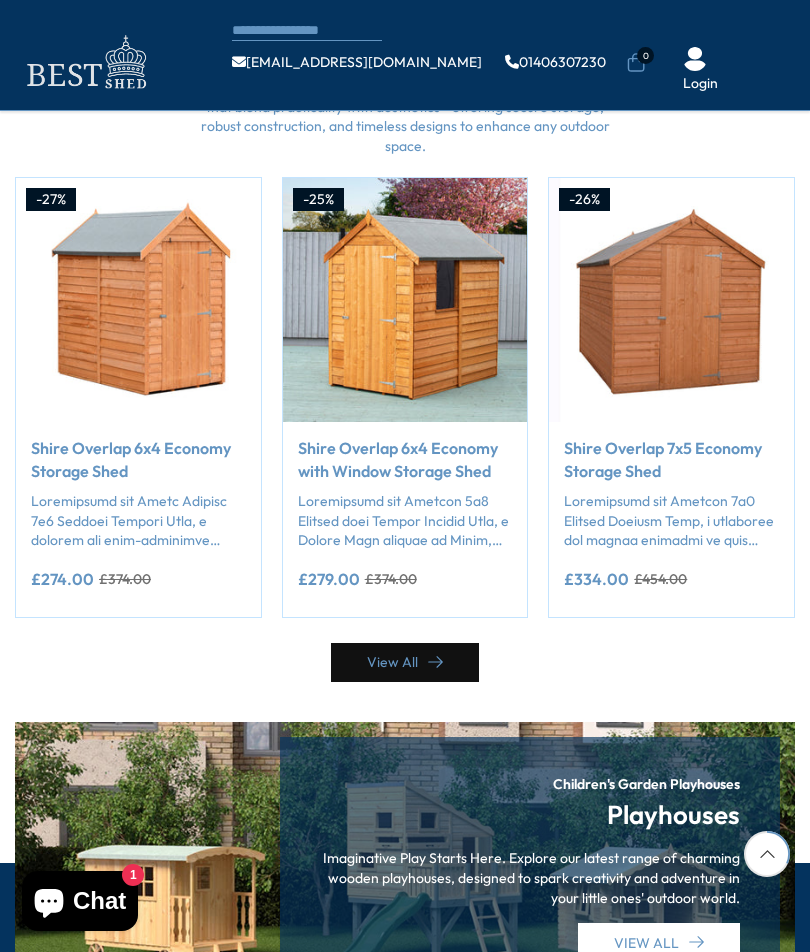 click on "View All" at bounding box center (405, 662) 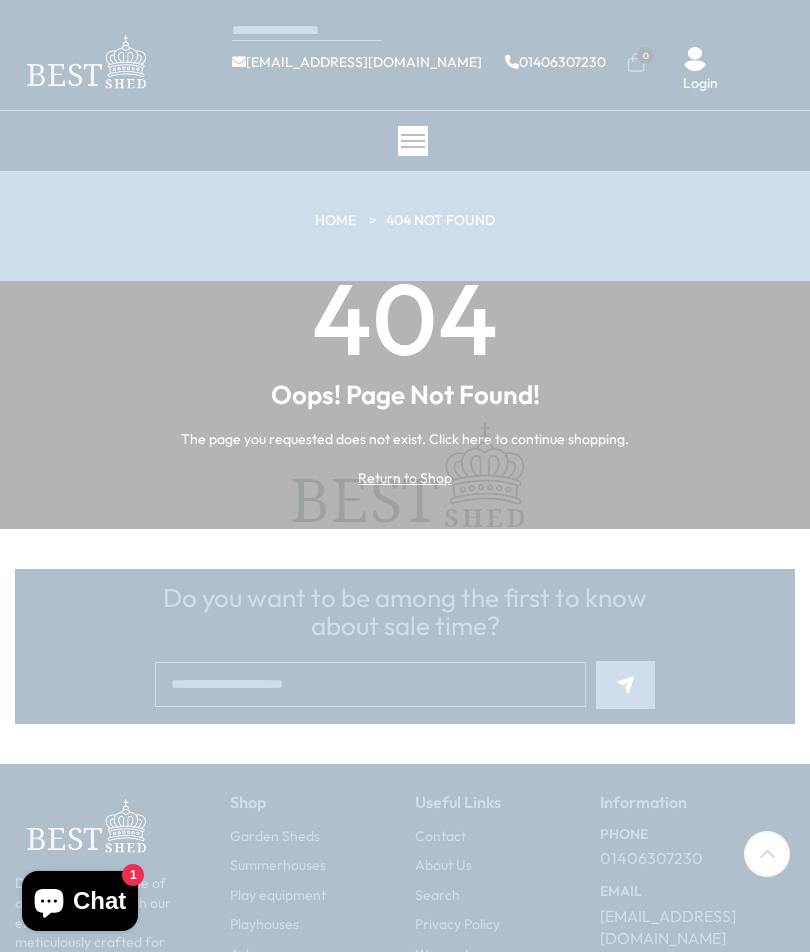 scroll, scrollTop: 0, scrollLeft: 0, axis: both 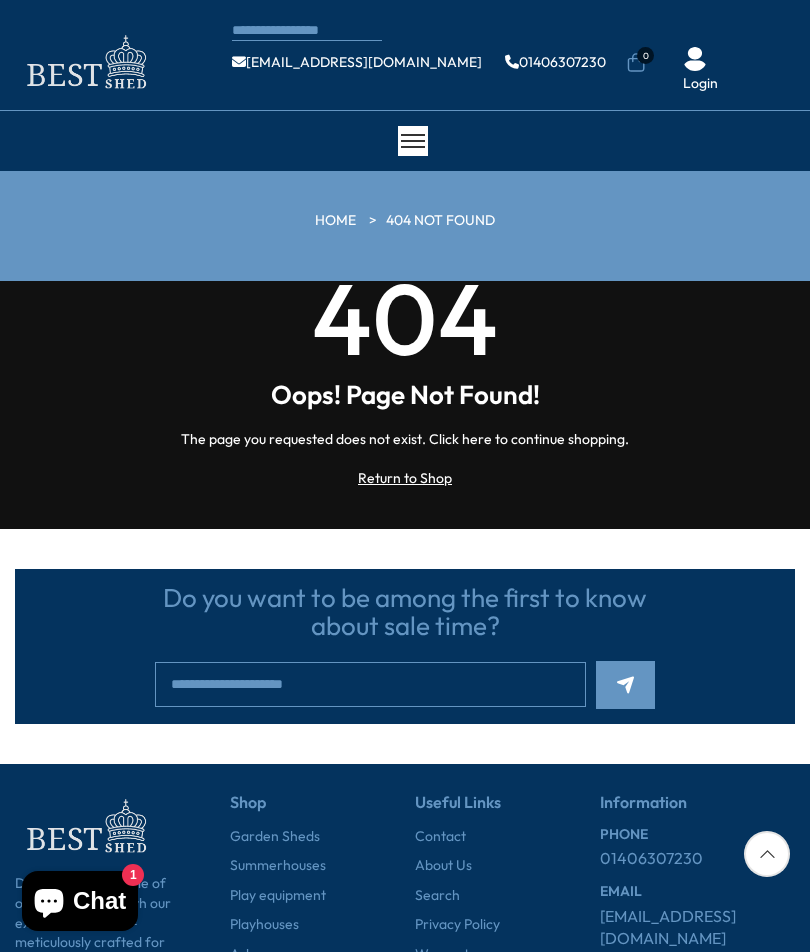 click on "Return to Shop" at bounding box center [405, 479] 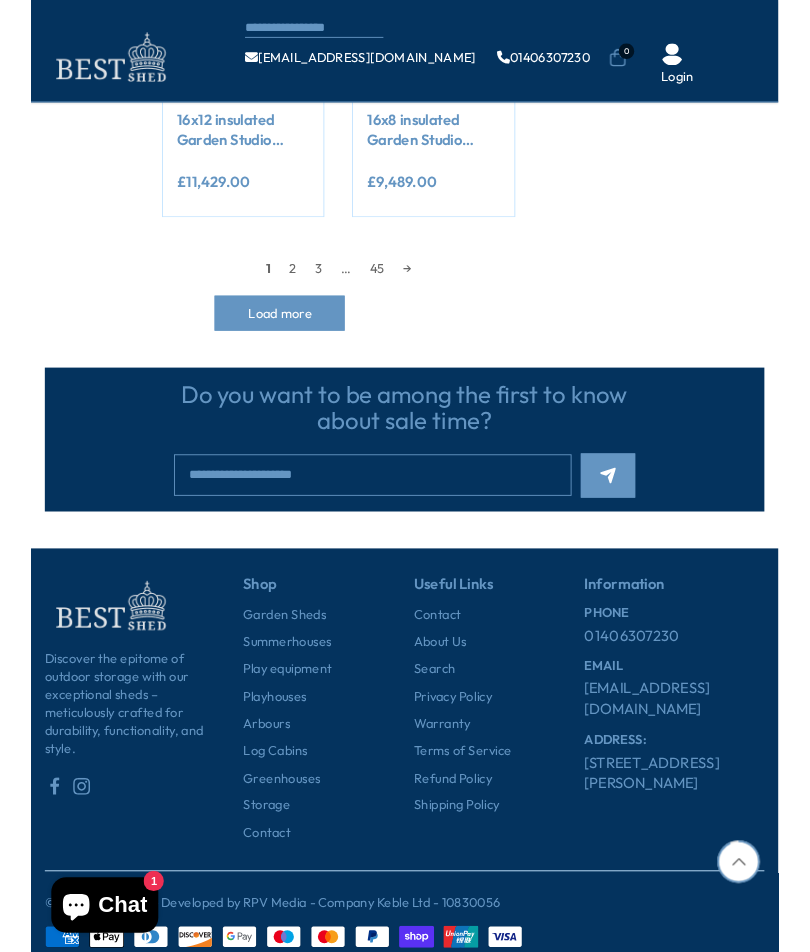 scroll, scrollTop: 2007, scrollLeft: 0, axis: vertical 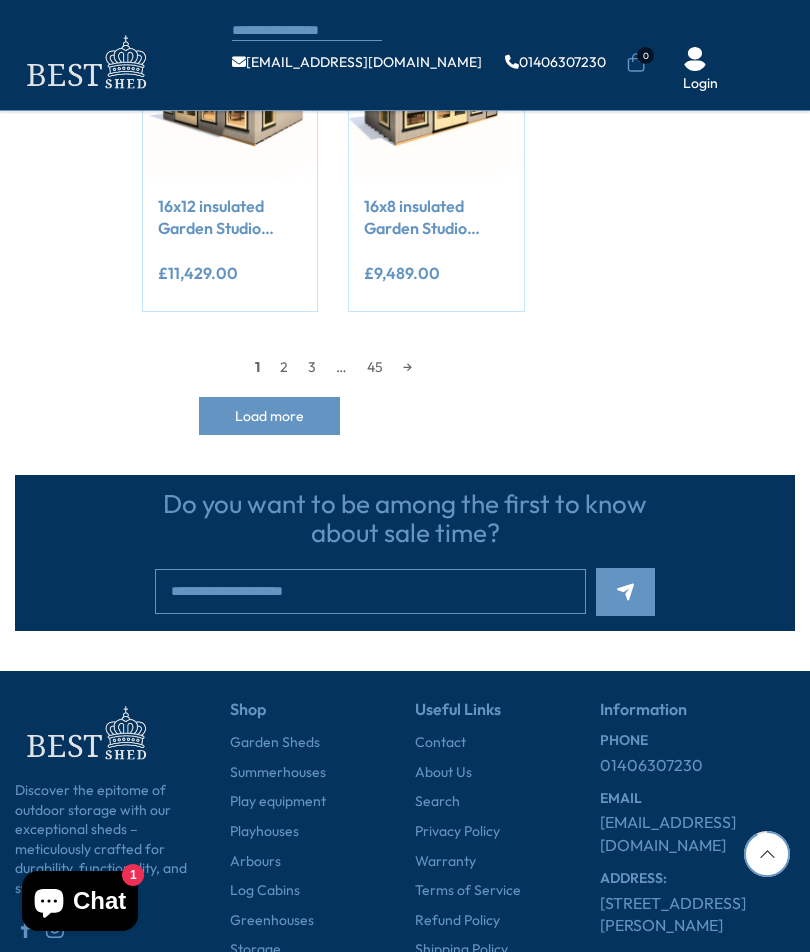 click on "Load more" at bounding box center (269, 416) 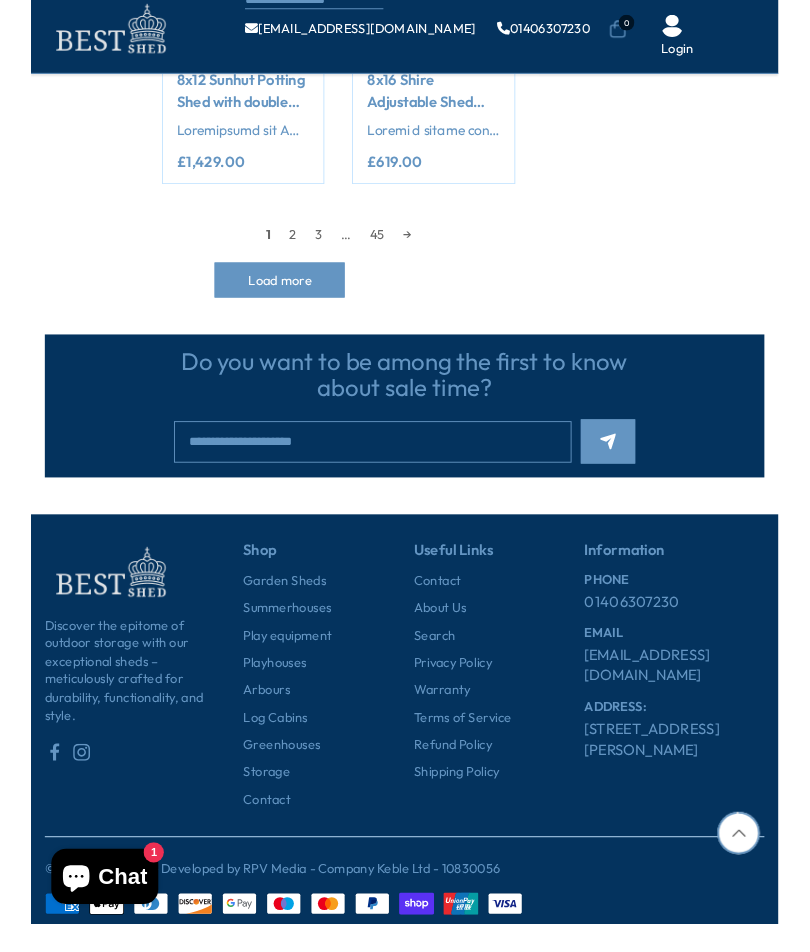 scroll, scrollTop: 5392, scrollLeft: 0, axis: vertical 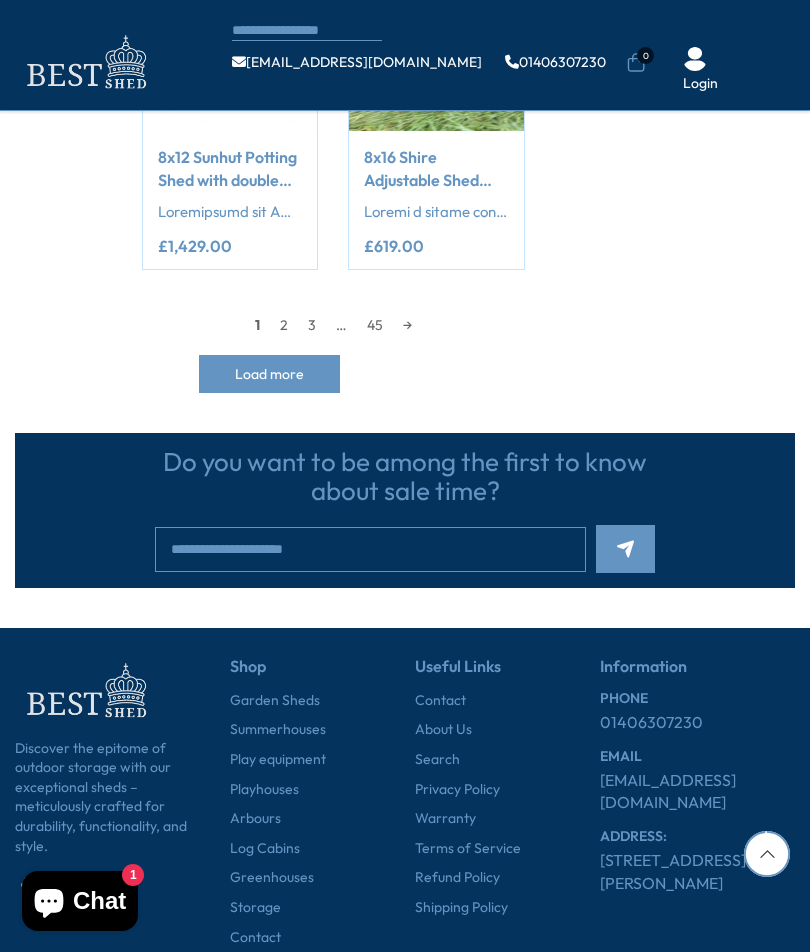 click on "Load more" at bounding box center [269, 374] 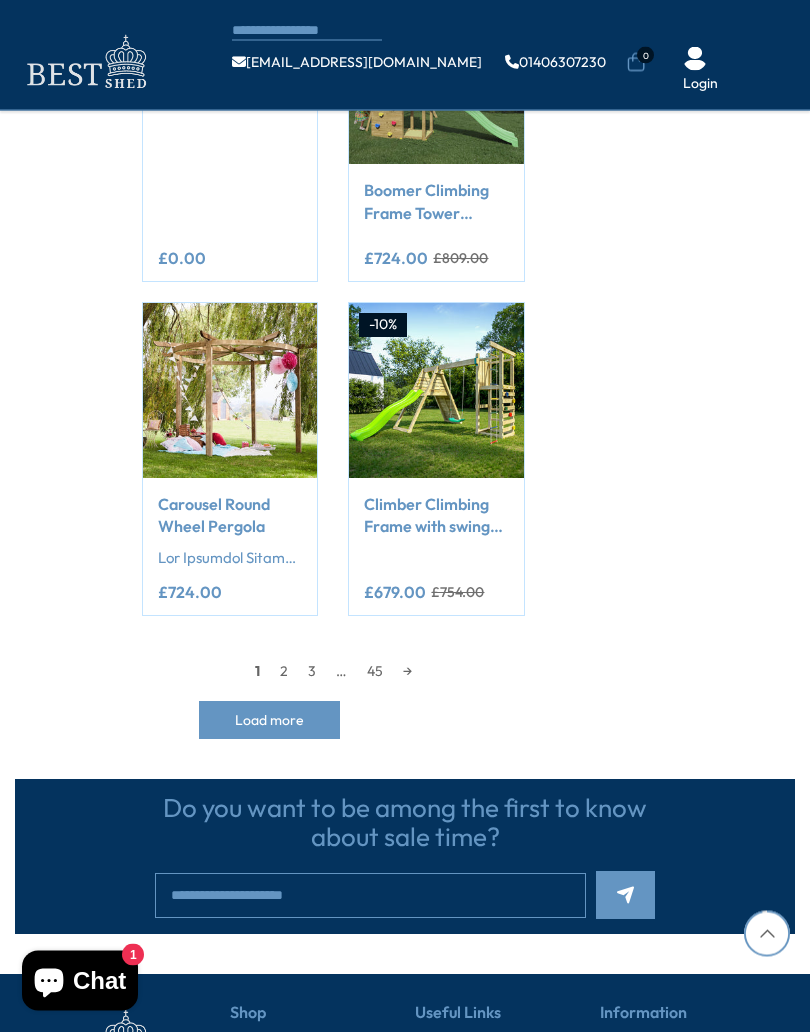 scroll, scrollTop: 8424, scrollLeft: 0, axis: vertical 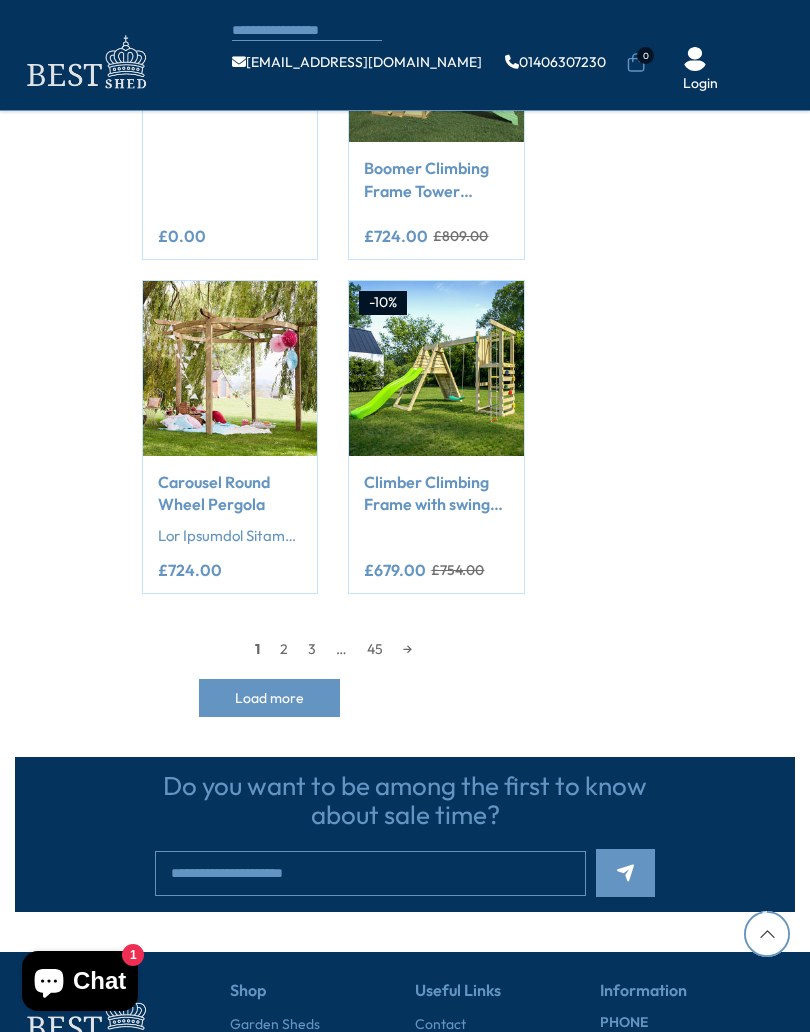 click on "Load more" at bounding box center (269, 698) 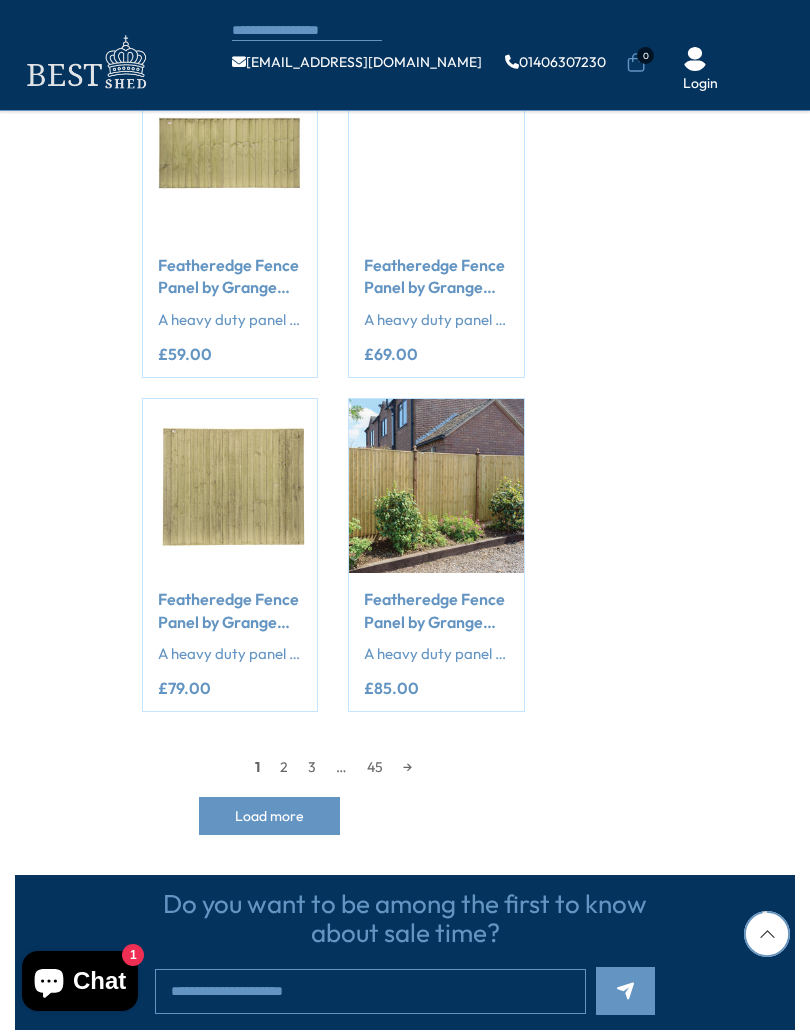 scroll, scrollTop: 11673, scrollLeft: 0, axis: vertical 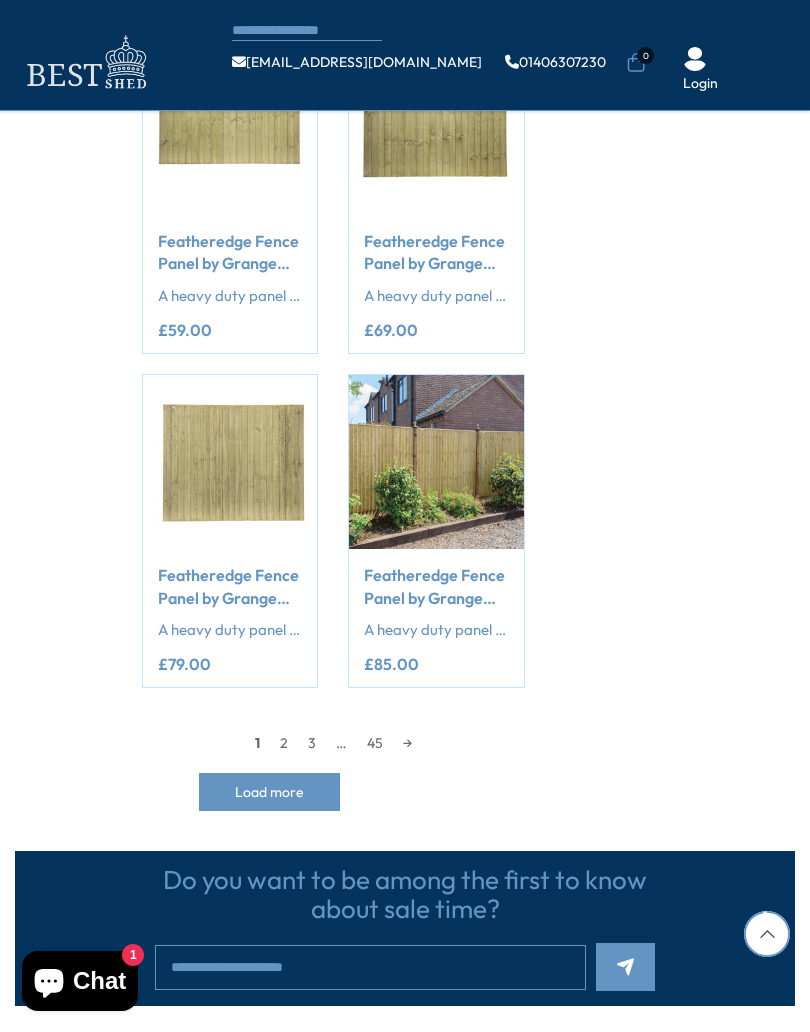 click on "→" at bounding box center (407, 743) 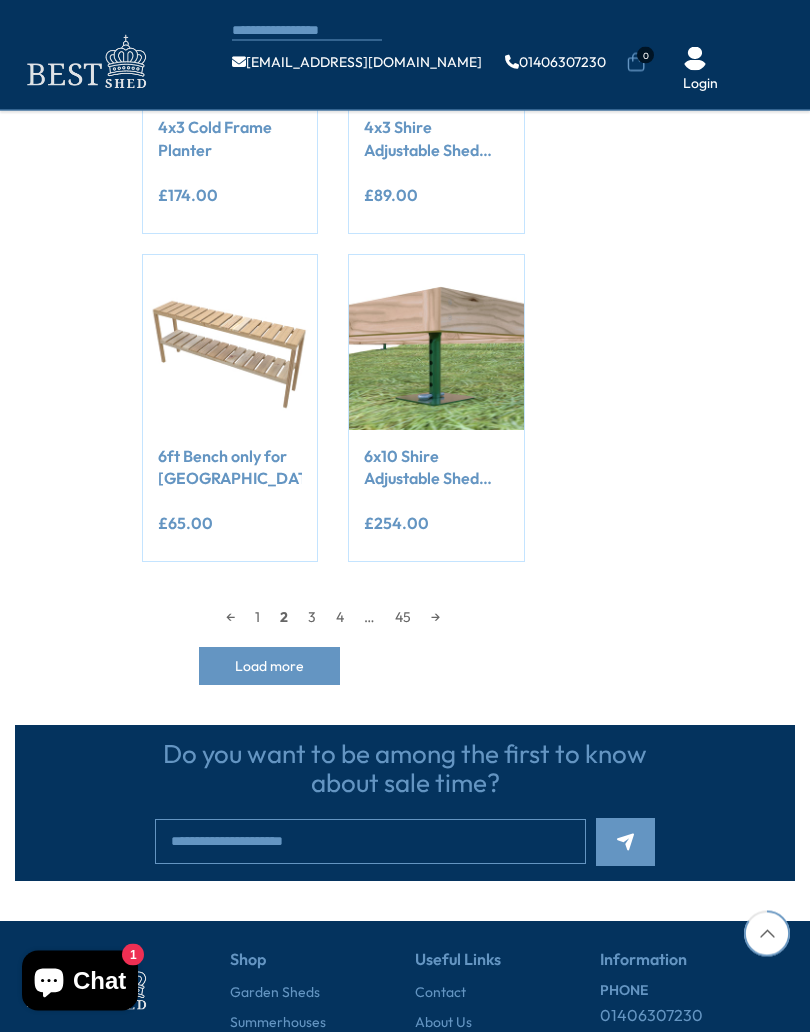 scroll, scrollTop: 1764, scrollLeft: 0, axis: vertical 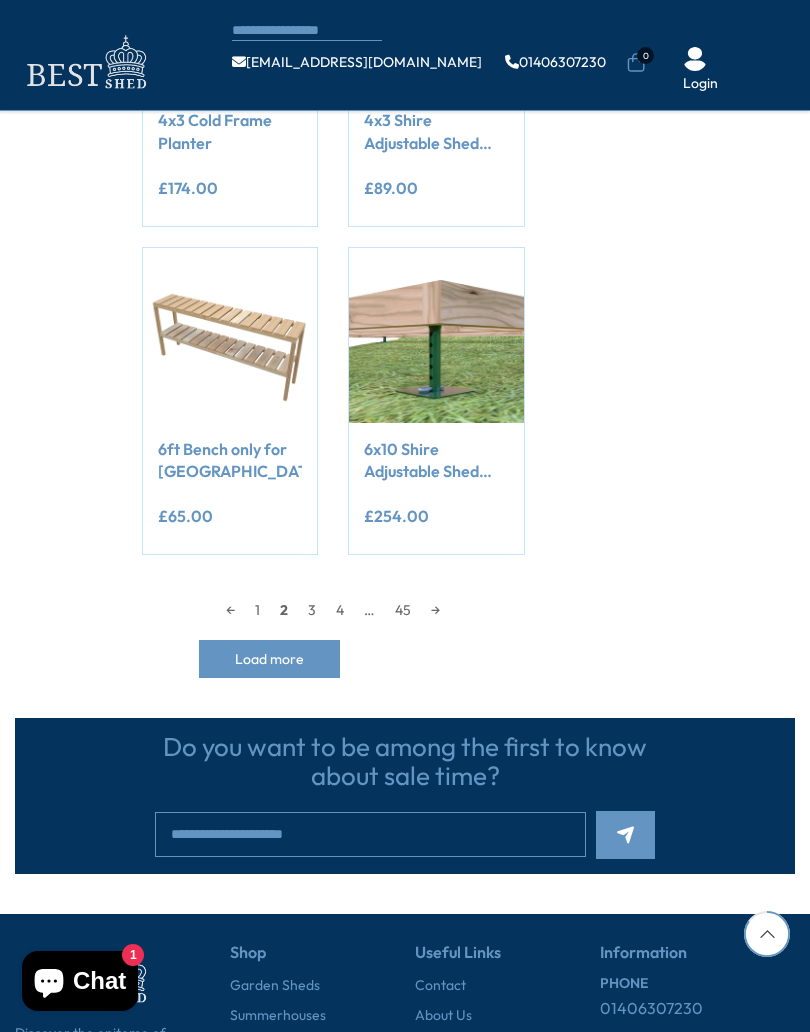 click on "3" at bounding box center [312, 610] 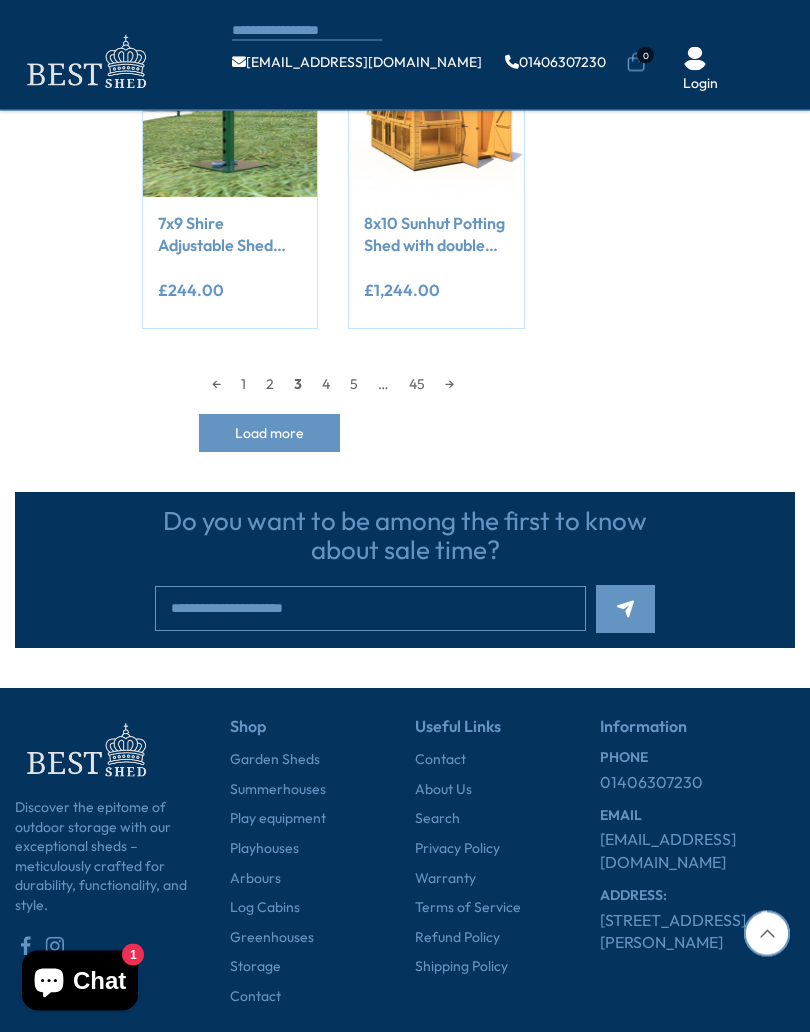 scroll, scrollTop: 1990, scrollLeft: 0, axis: vertical 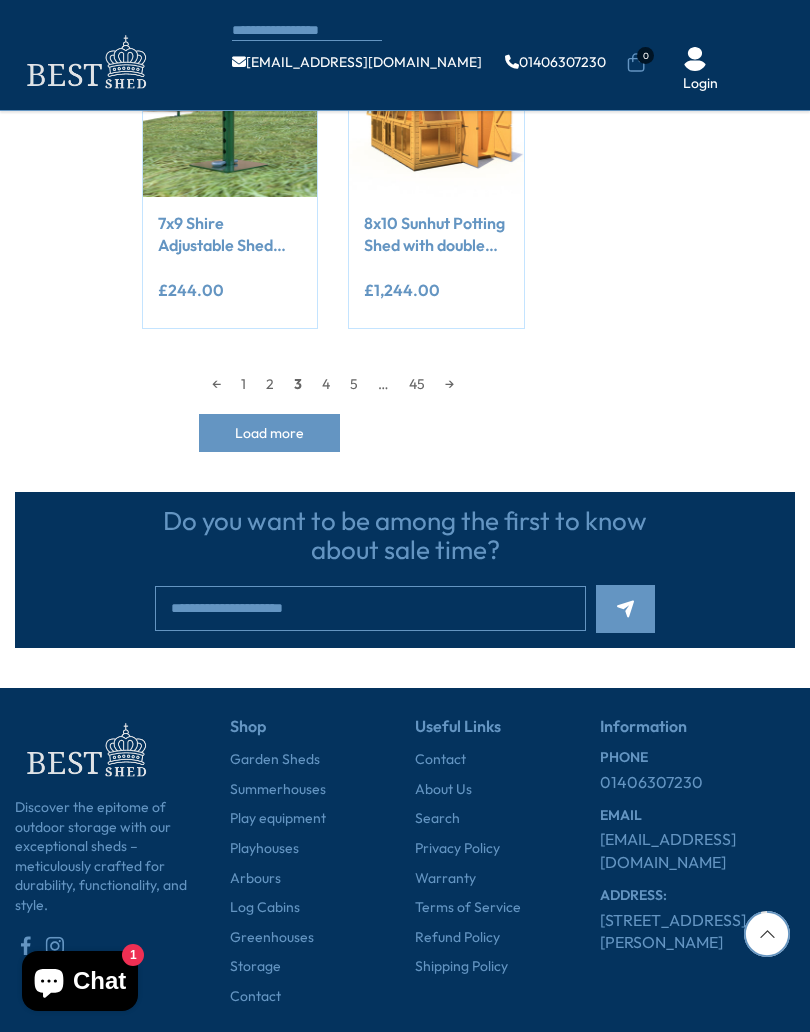 click on "4" at bounding box center [326, 384] 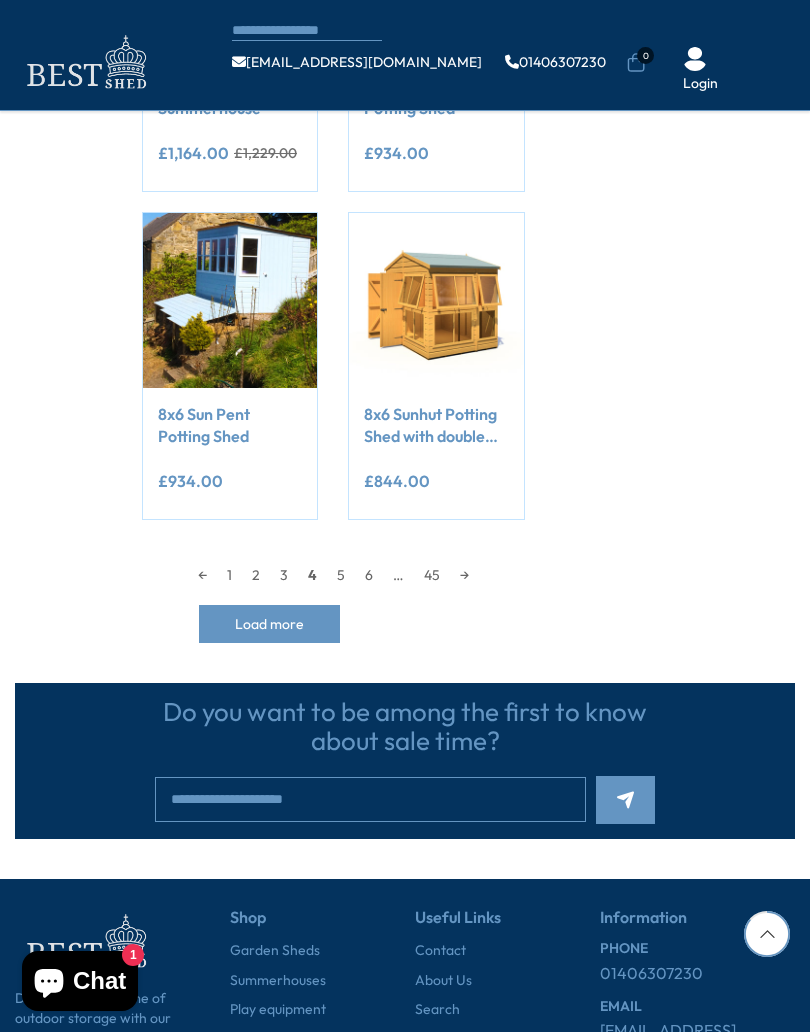 scroll, scrollTop: 1800, scrollLeft: 0, axis: vertical 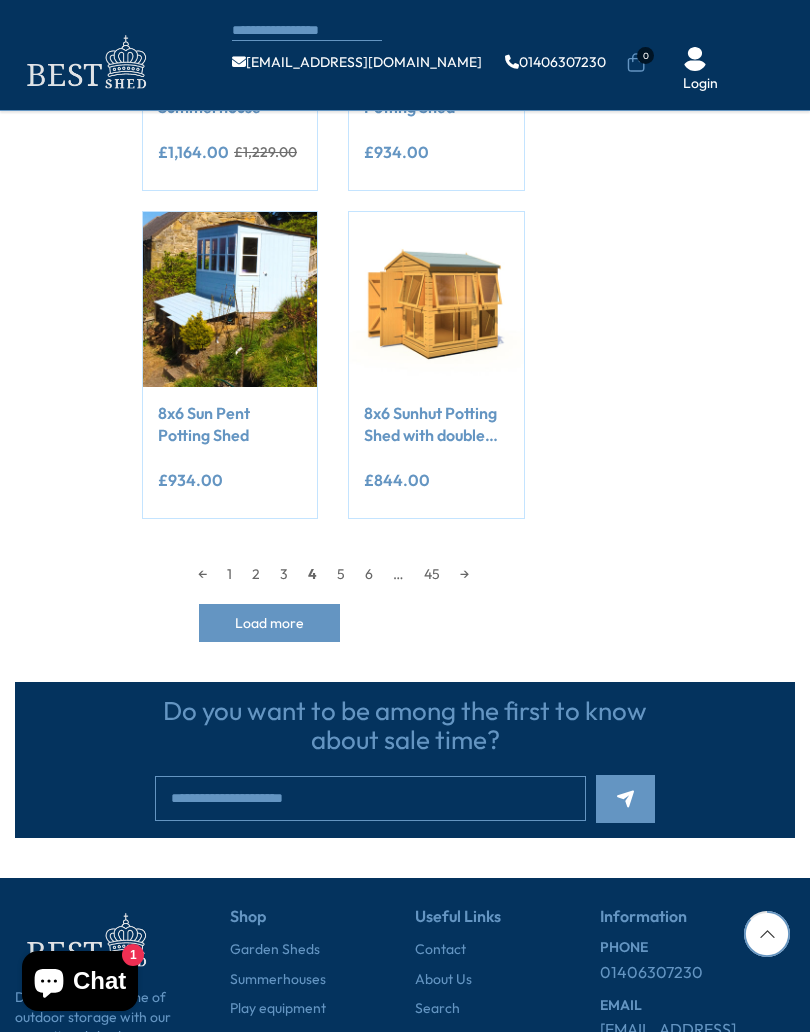 click on "5" at bounding box center (341, 574) 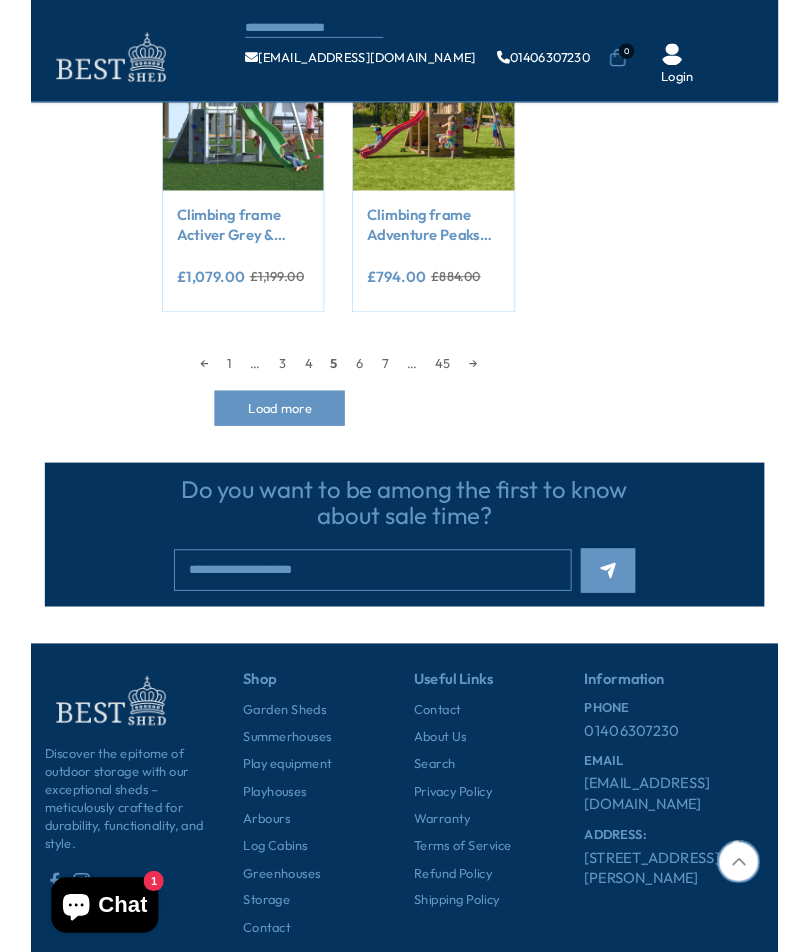 scroll, scrollTop: 1979, scrollLeft: 0, axis: vertical 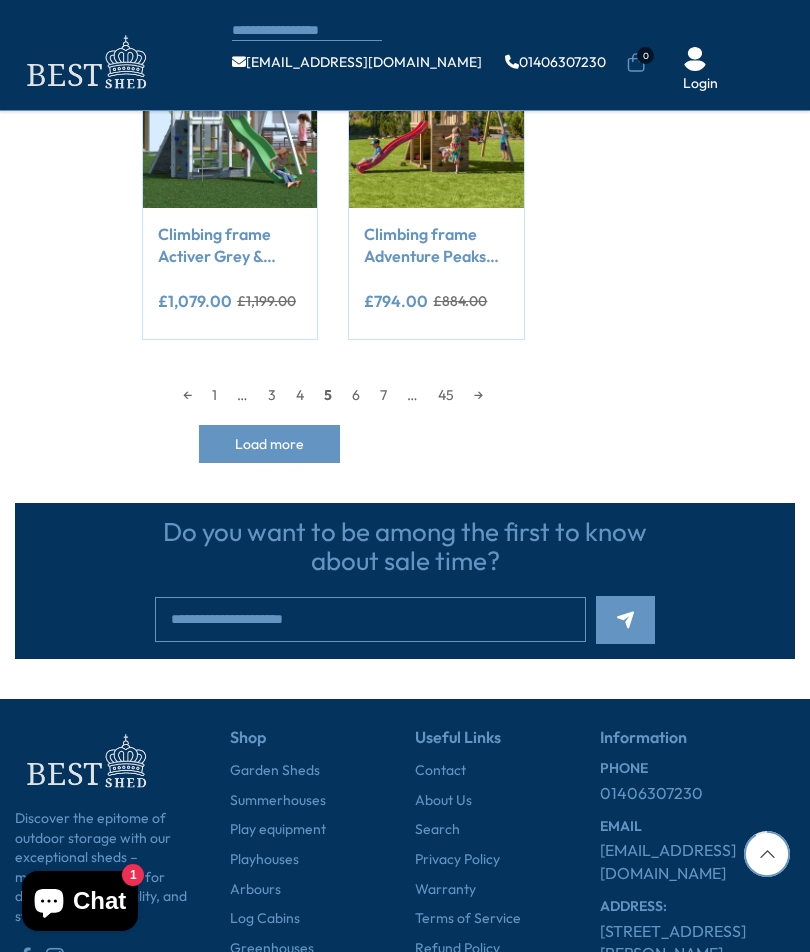 click on "7" at bounding box center (383, 395) 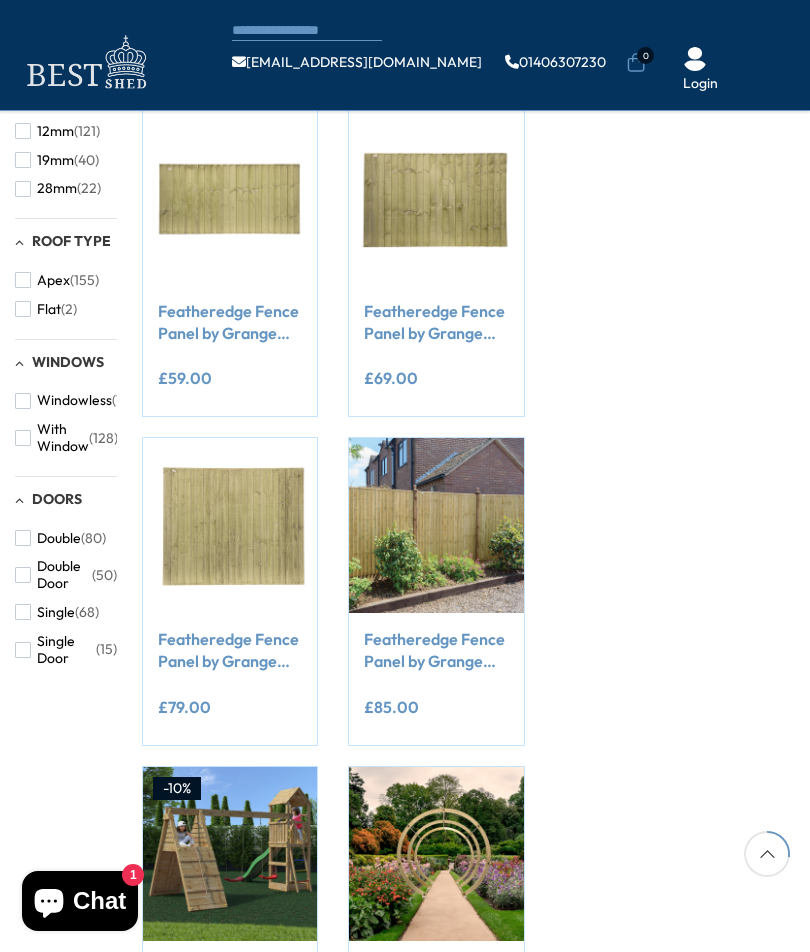 scroll, scrollTop: 587, scrollLeft: 0, axis: vertical 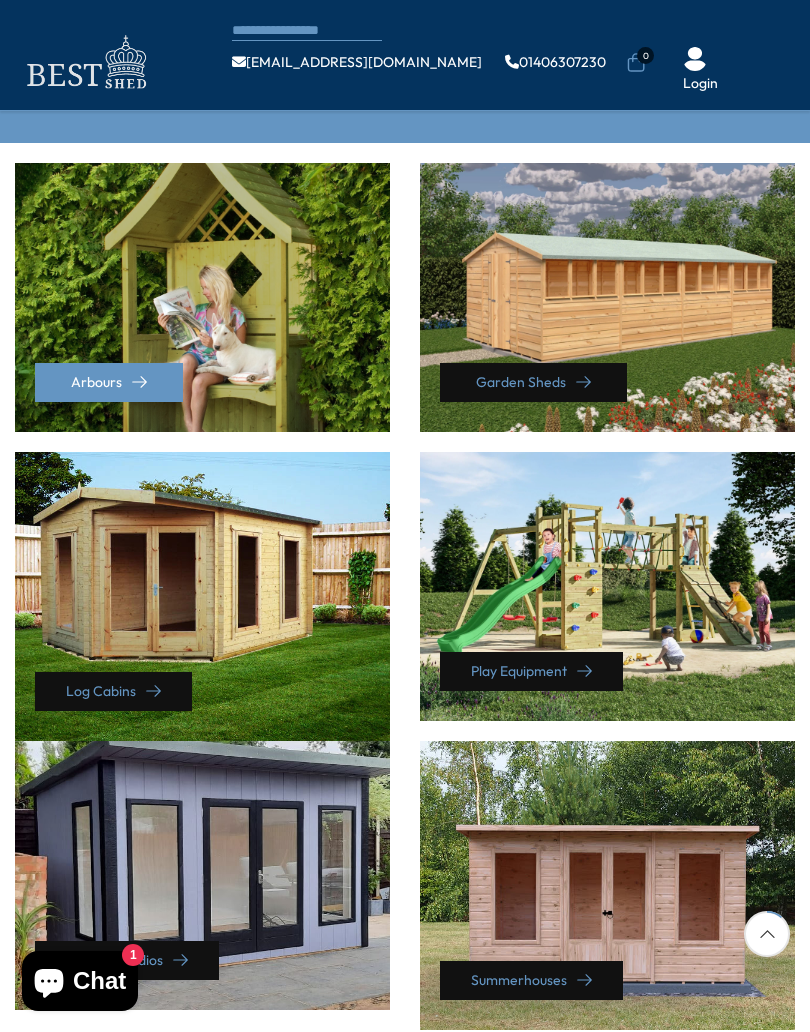click 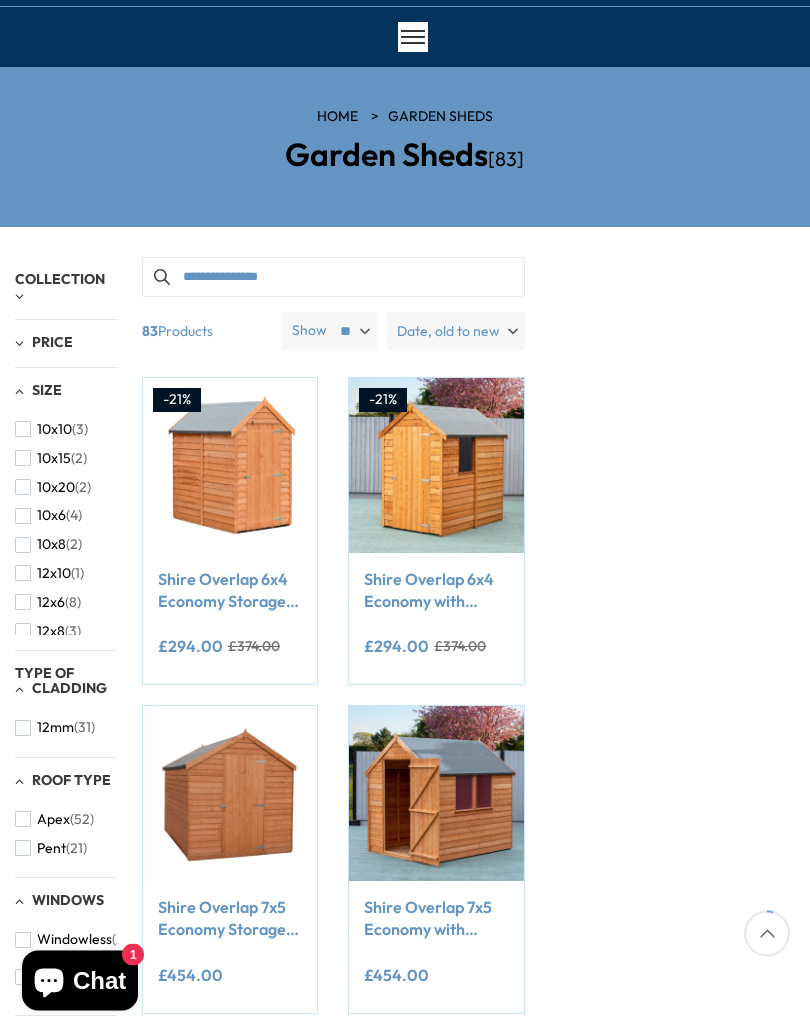 scroll, scrollTop: 104, scrollLeft: 0, axis: vertical 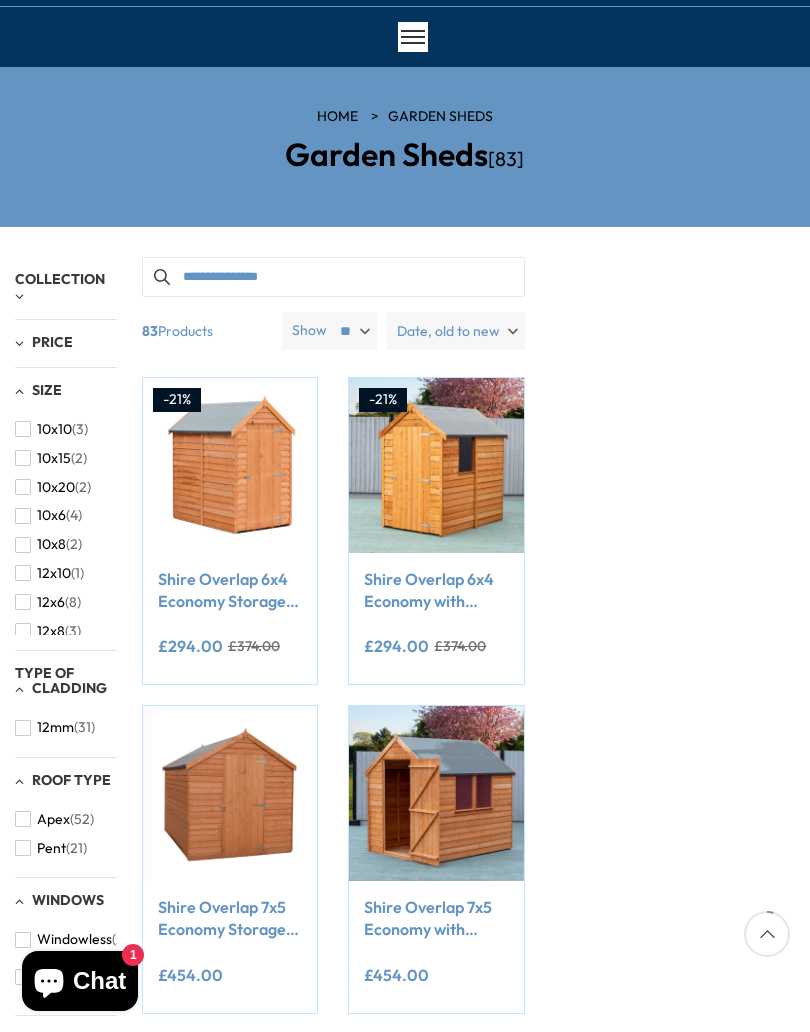 click at bounding box center [23, 516] 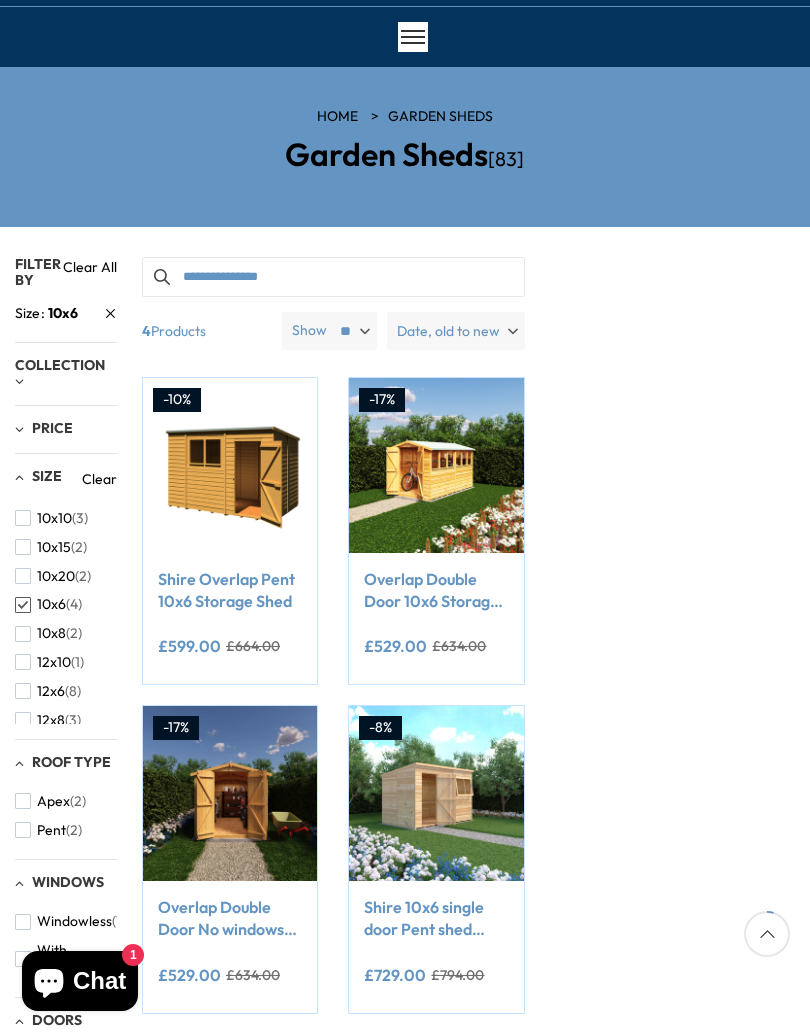 click at bounding box center [23, 634] 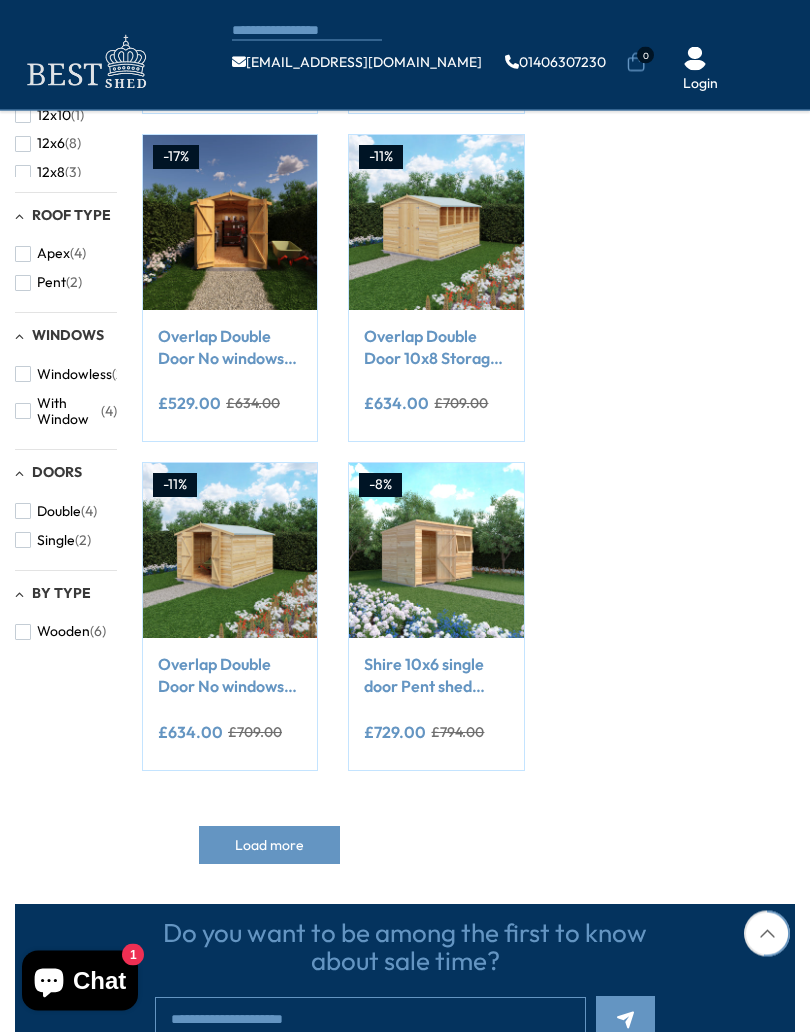 scroll, scrollTop: 562, scrollLeft: 0, axis: vertical 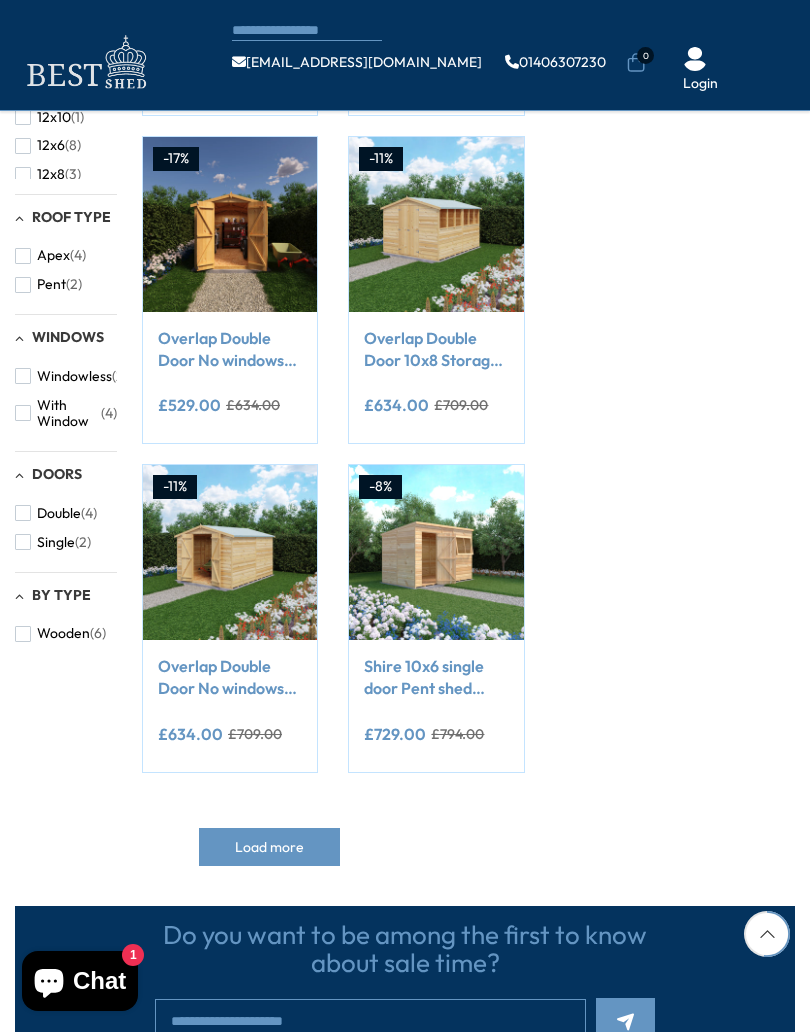 click on "Load more" at bounding box center (269, 847) 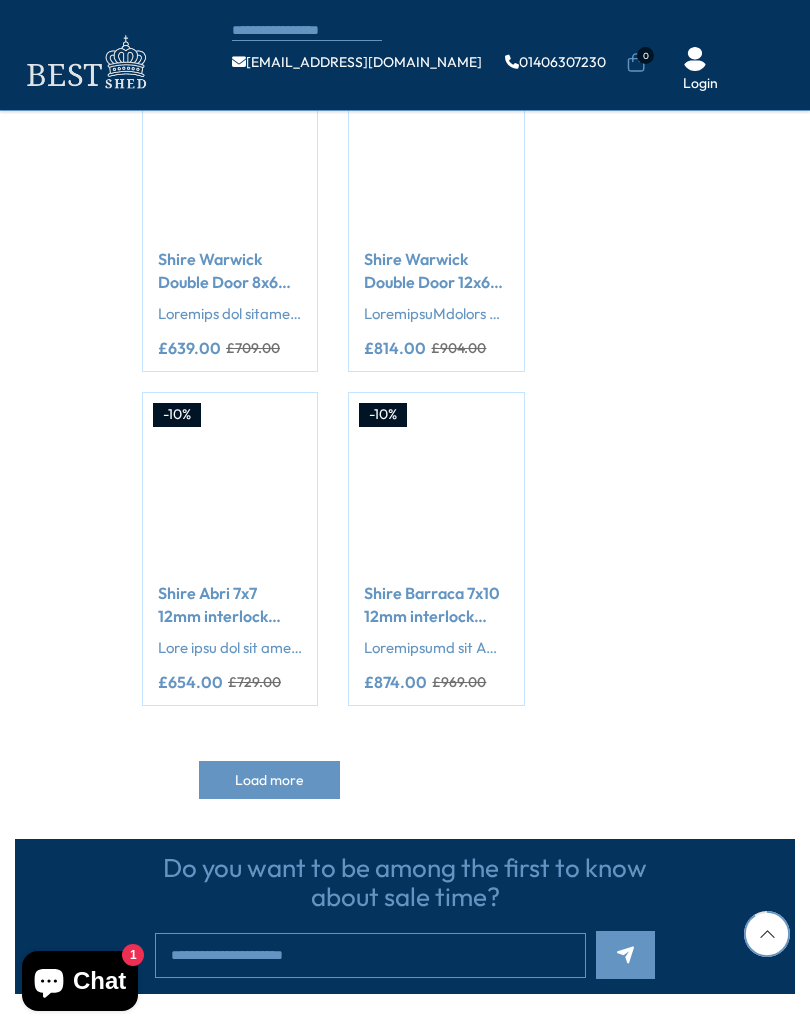 scroll, scrollTop: 3984, scrollLeft: 0, axis: vertical 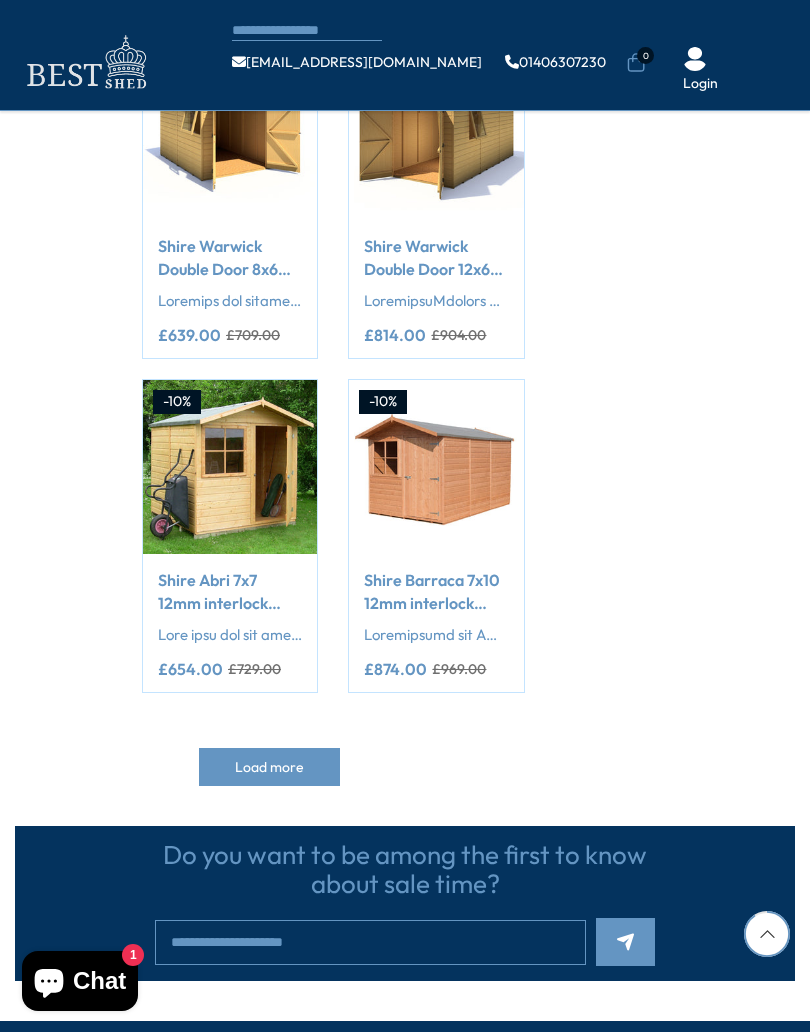 click on "Load more" at bounding box center (269, 767) 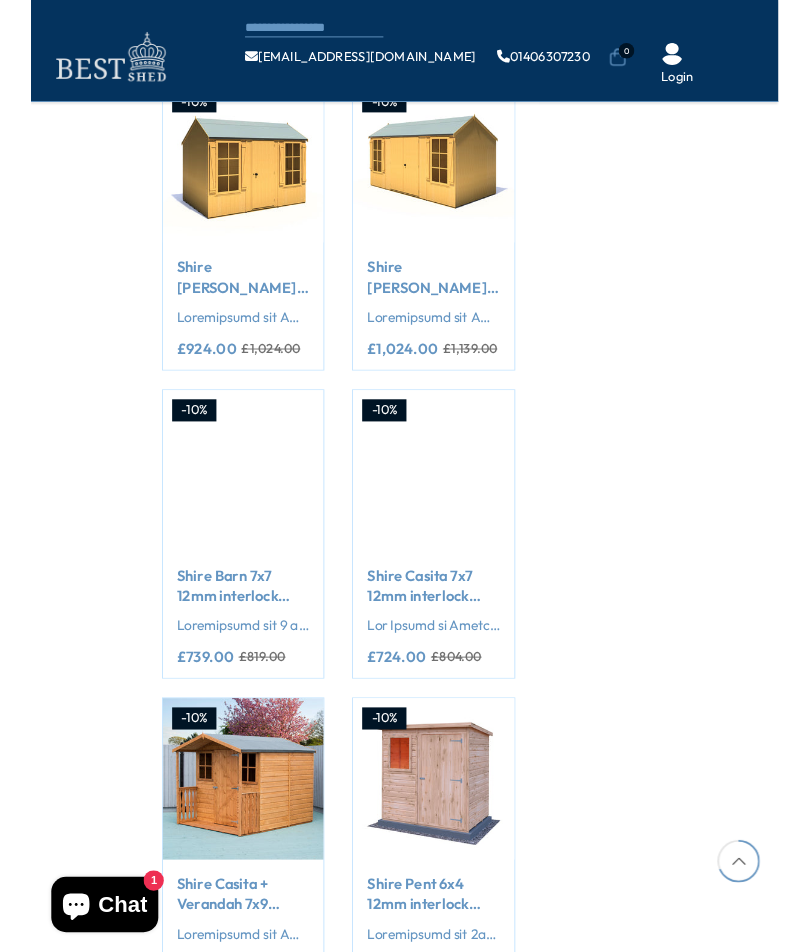 scroll, scrollTop: 5269, scrollLeft: 0, axis: vertical 